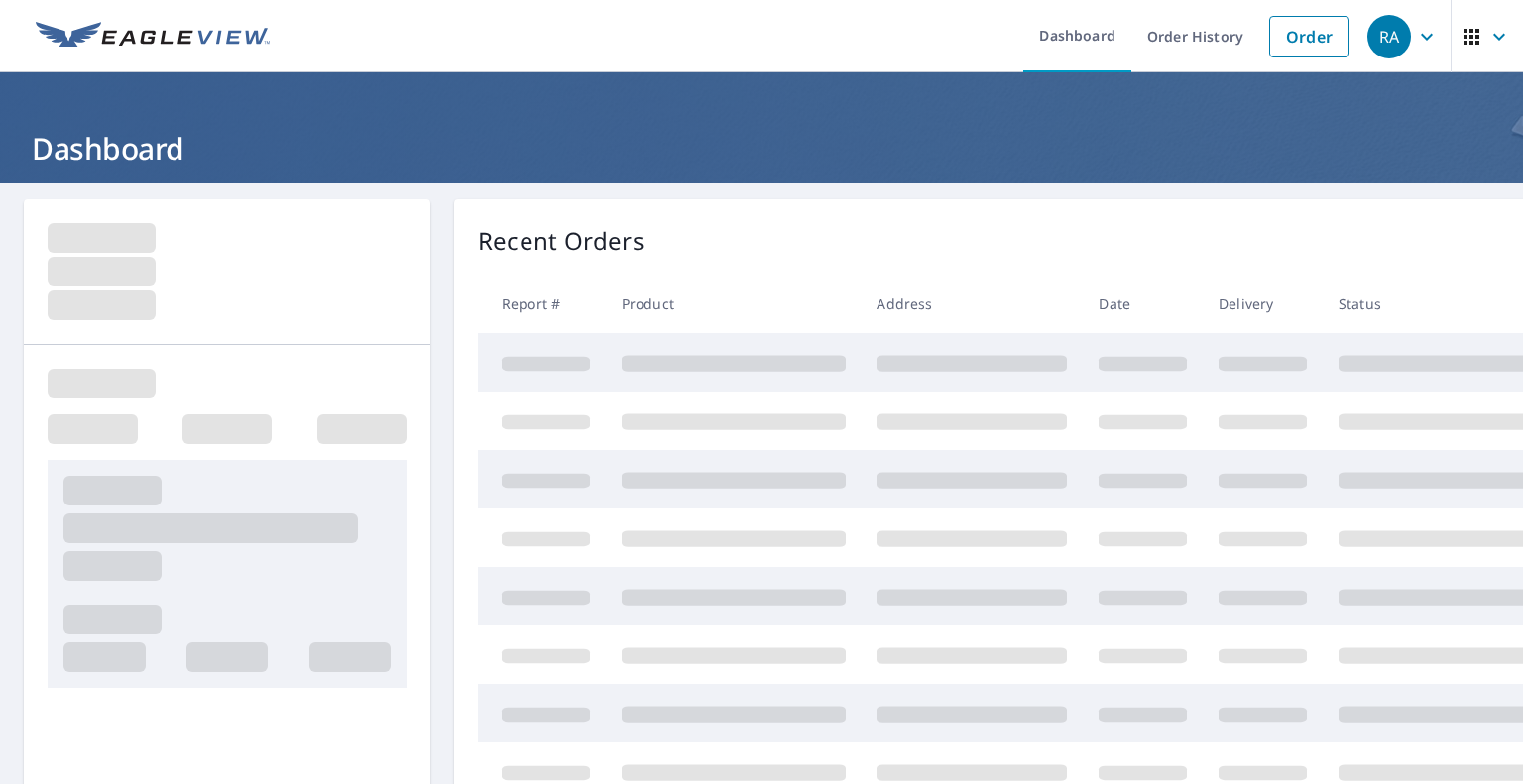 scroll, scrollTop: 0, scrollLeft: 0, axis: both 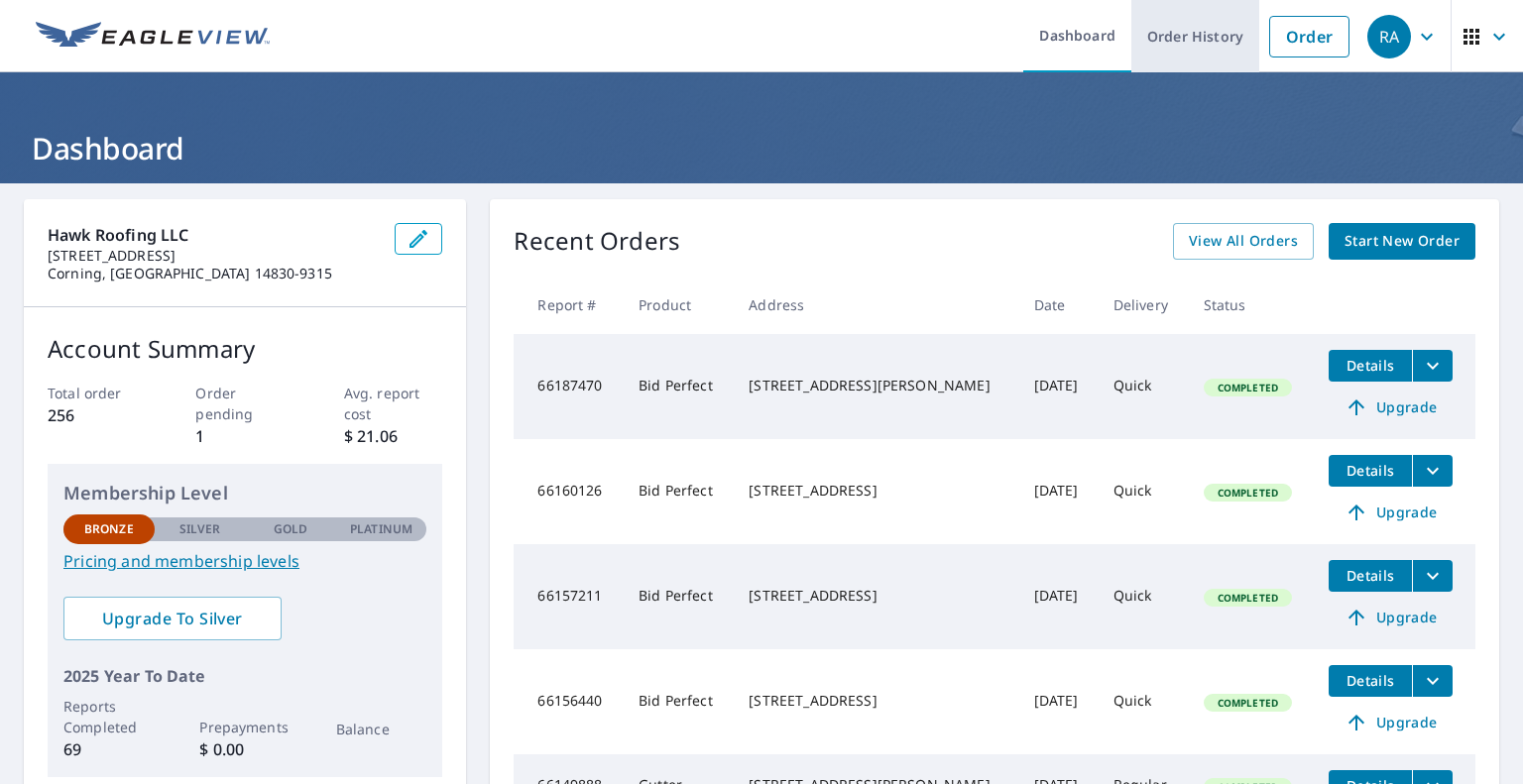 click on "Order History" at bounding box center (1195, 36) 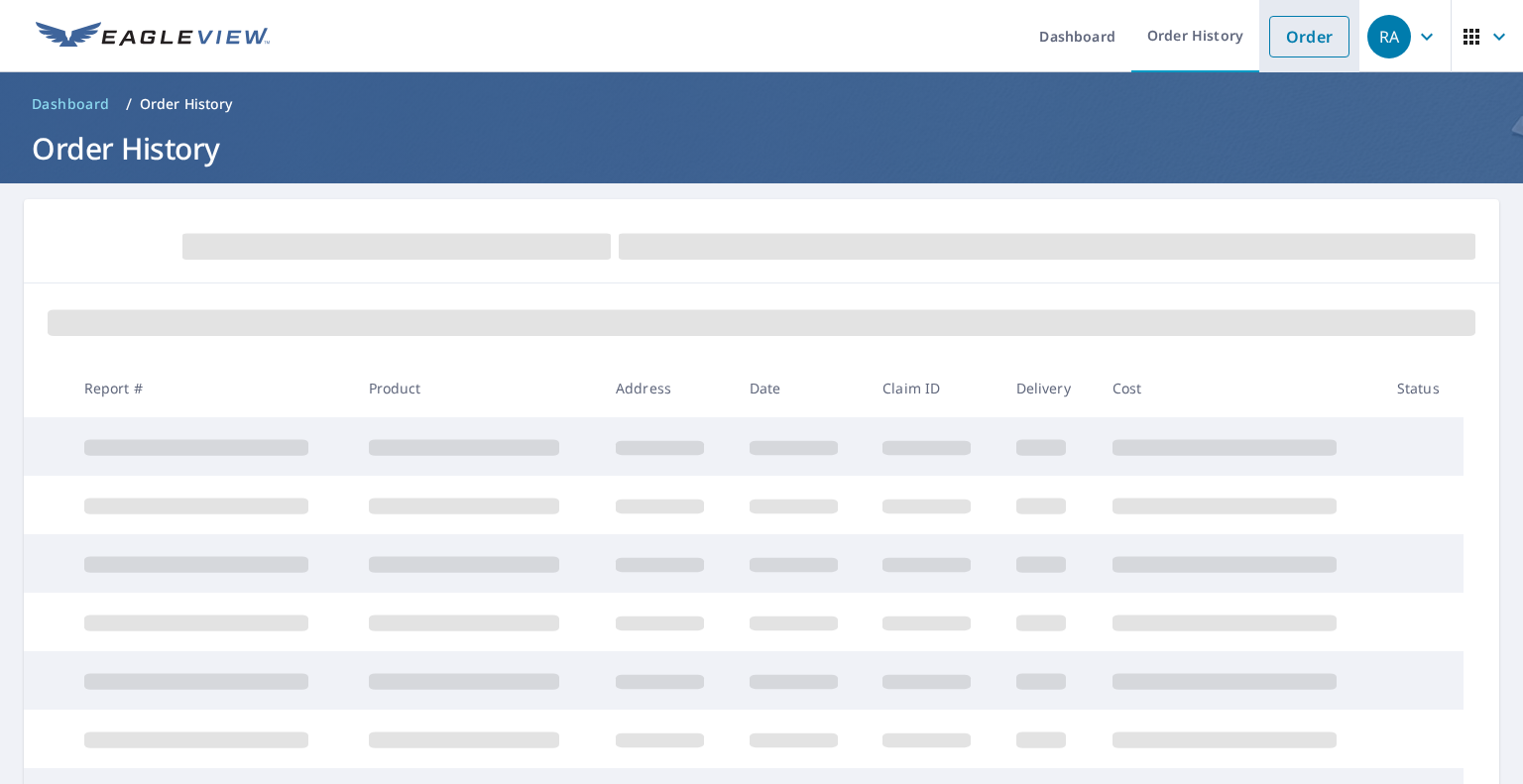 click on "Order" at bounding box center (1309, 37) 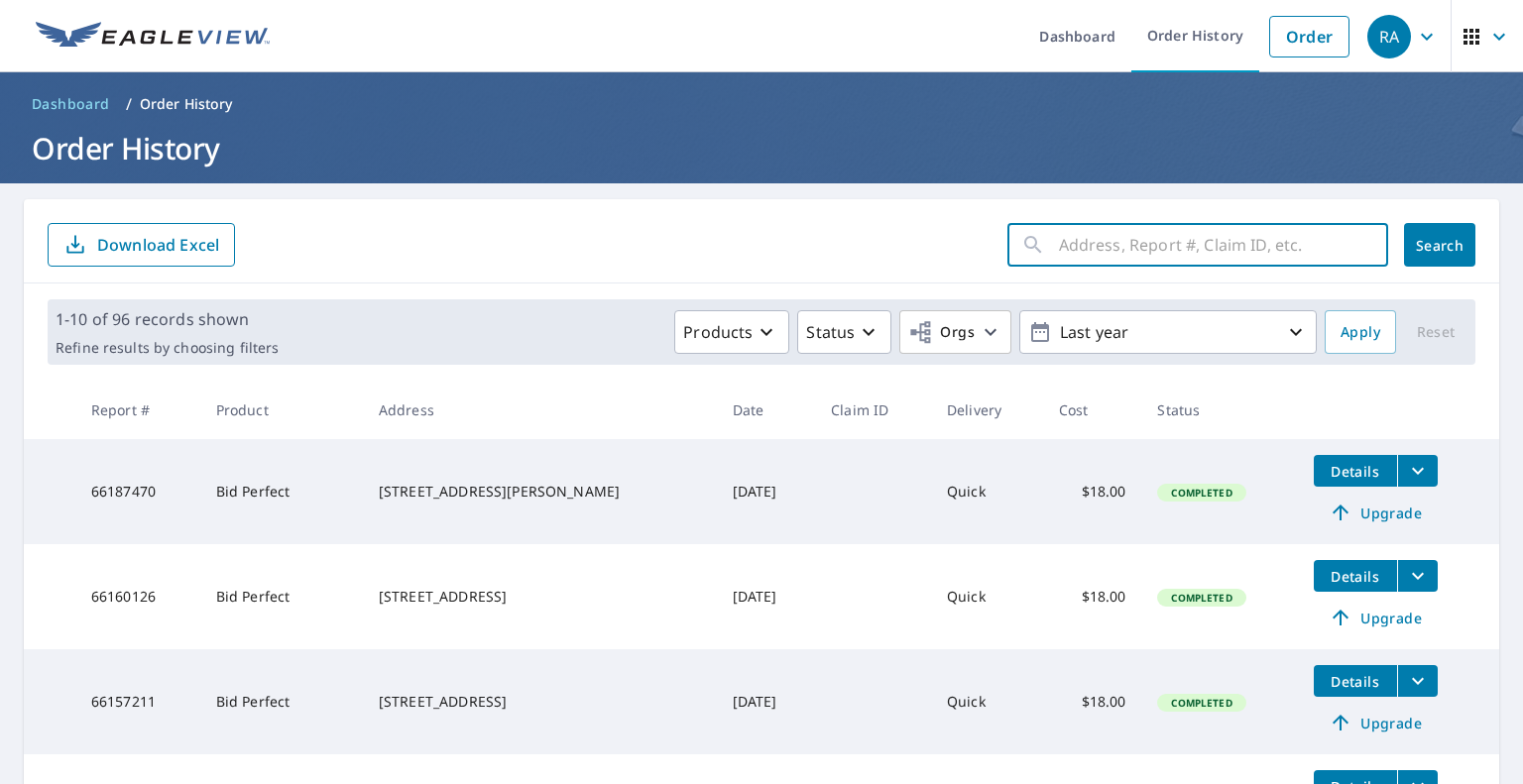click at bounding box center [1224, 245] 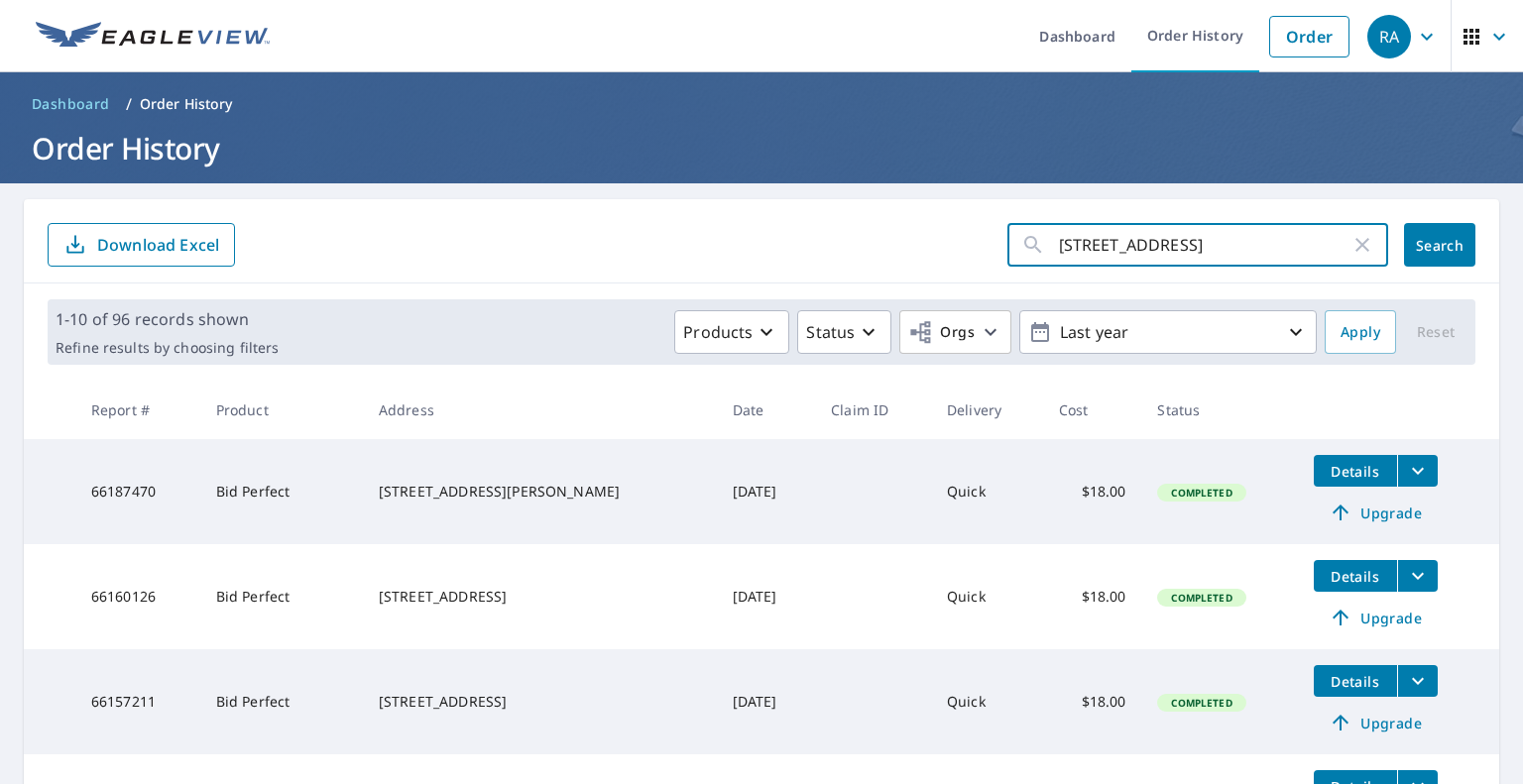 type on "[STREET_ADDRESS]" 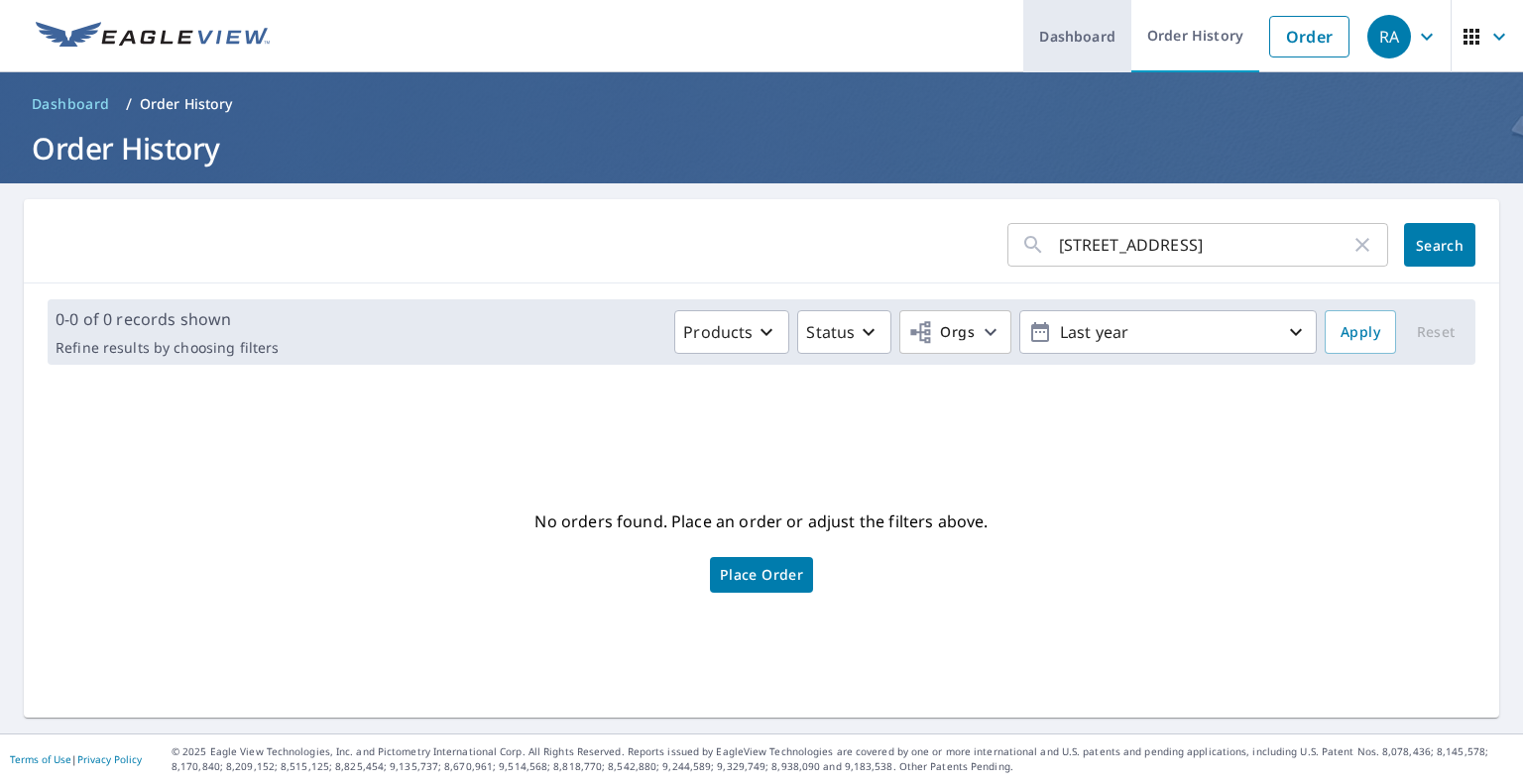 click on "Dashboard" at bounding box center [1077, 36] 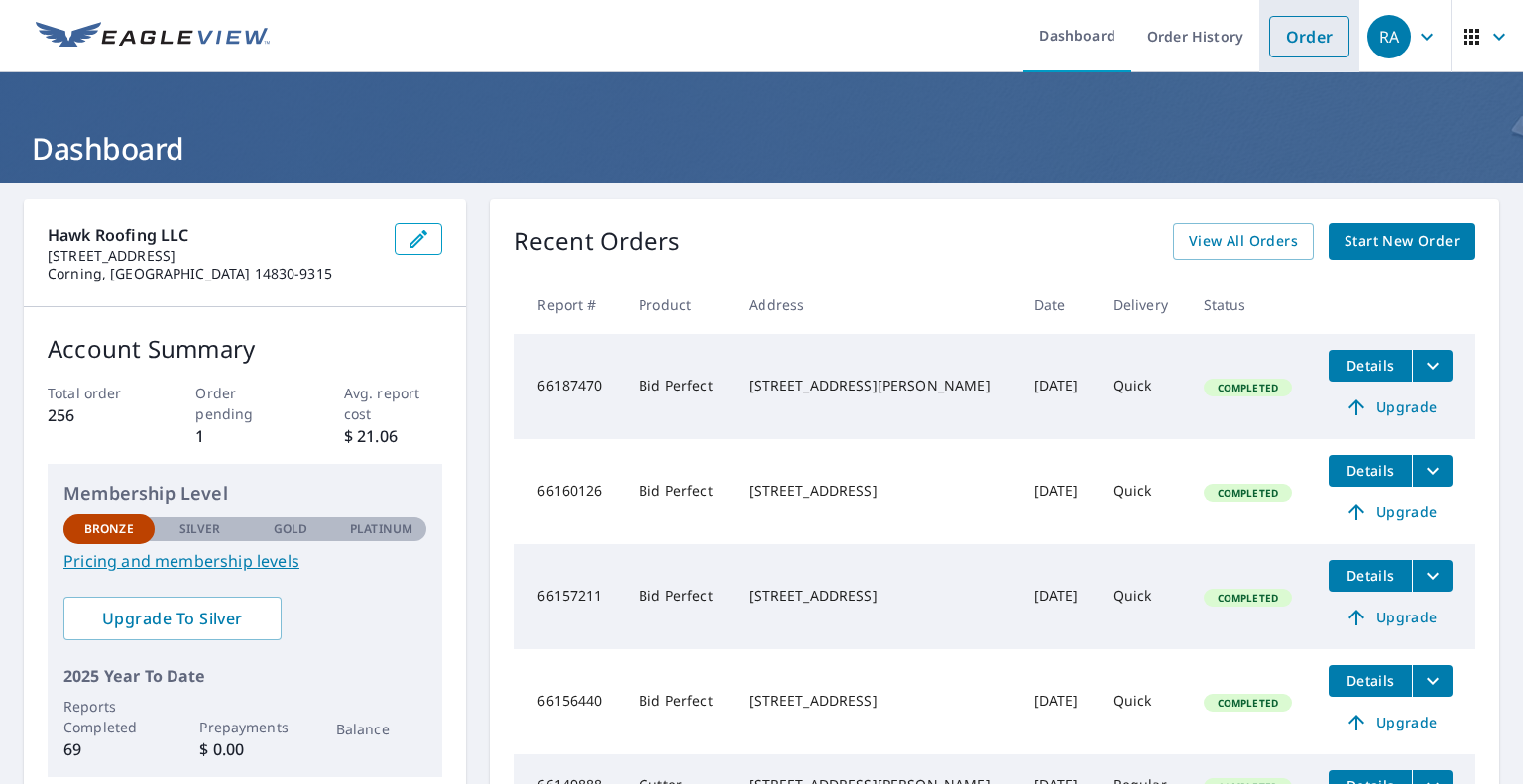 click on "Order" at bounding box center [1309, 37] 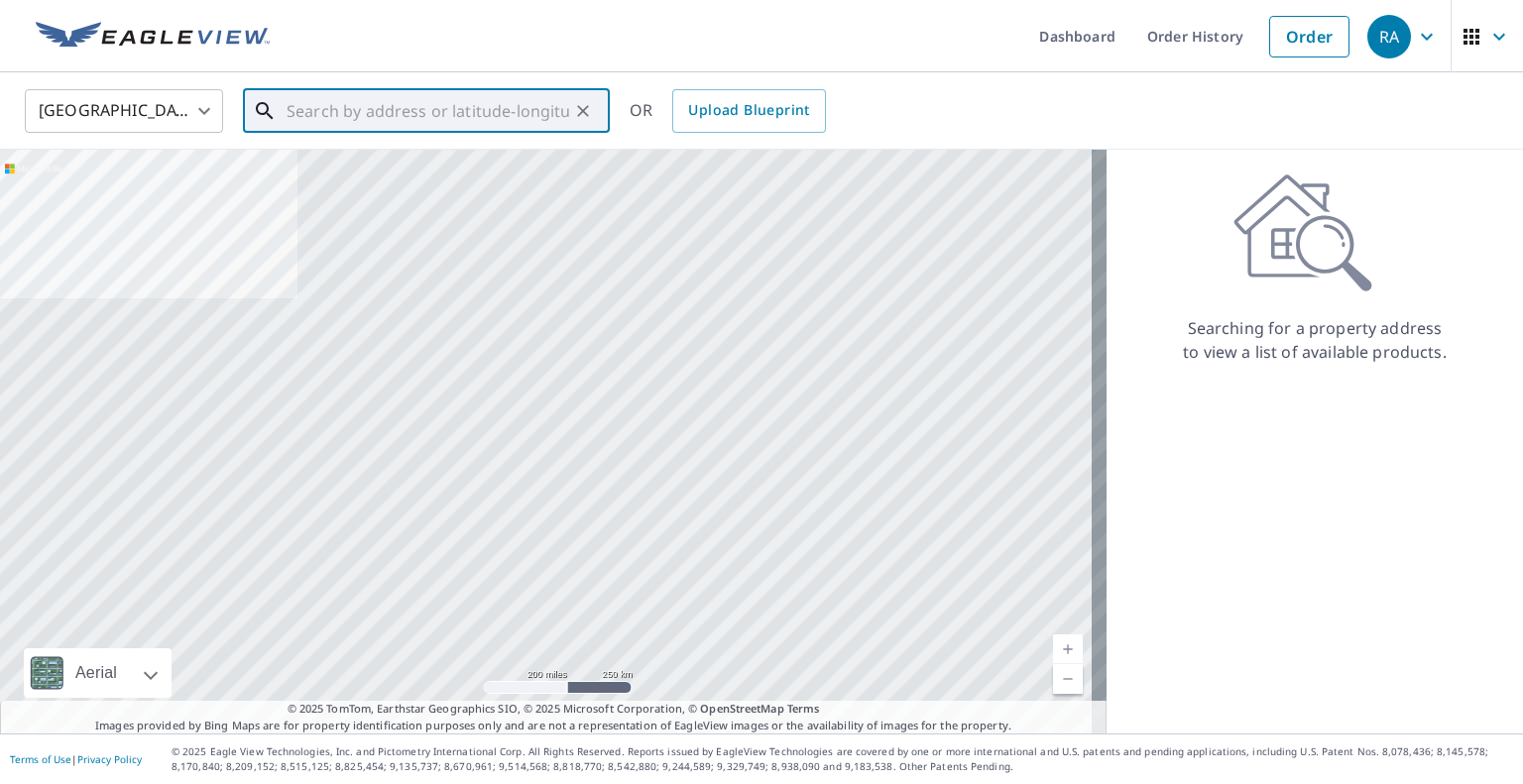 click at bounding box center [427, 111] 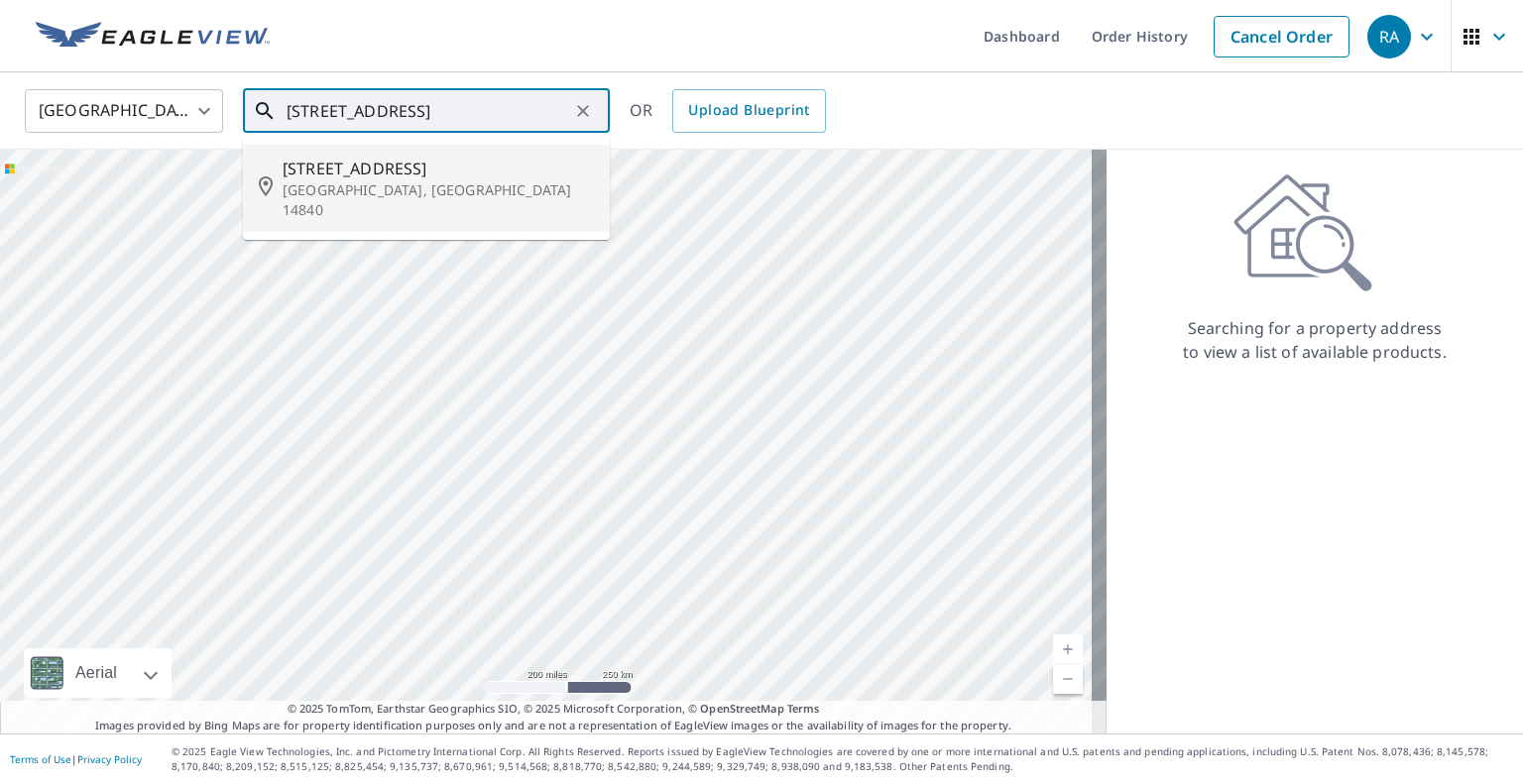 click on "[STREET_ADDRESS]" at bounding box center [438, 168] 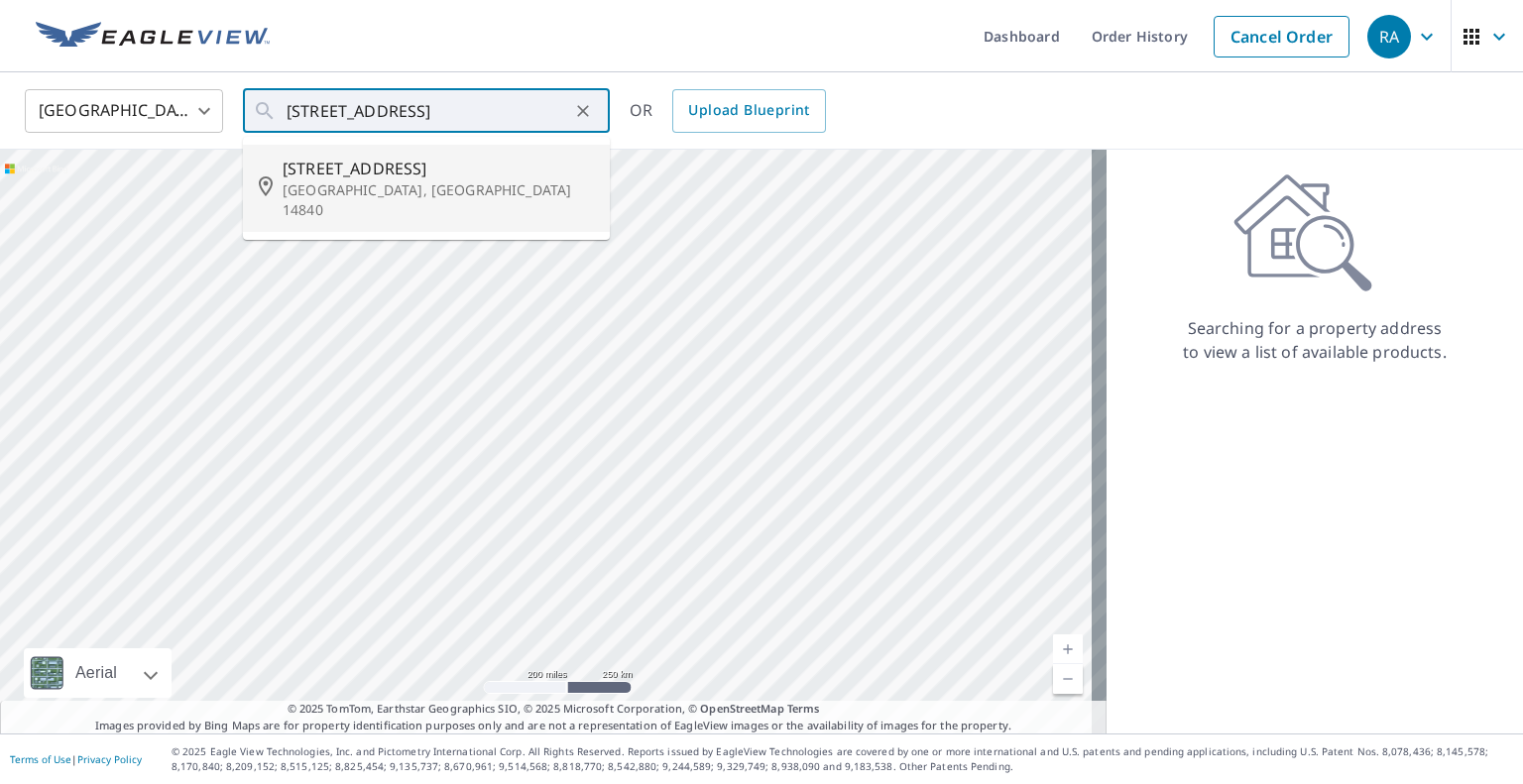 type on "[STREET_ADDRESS]" 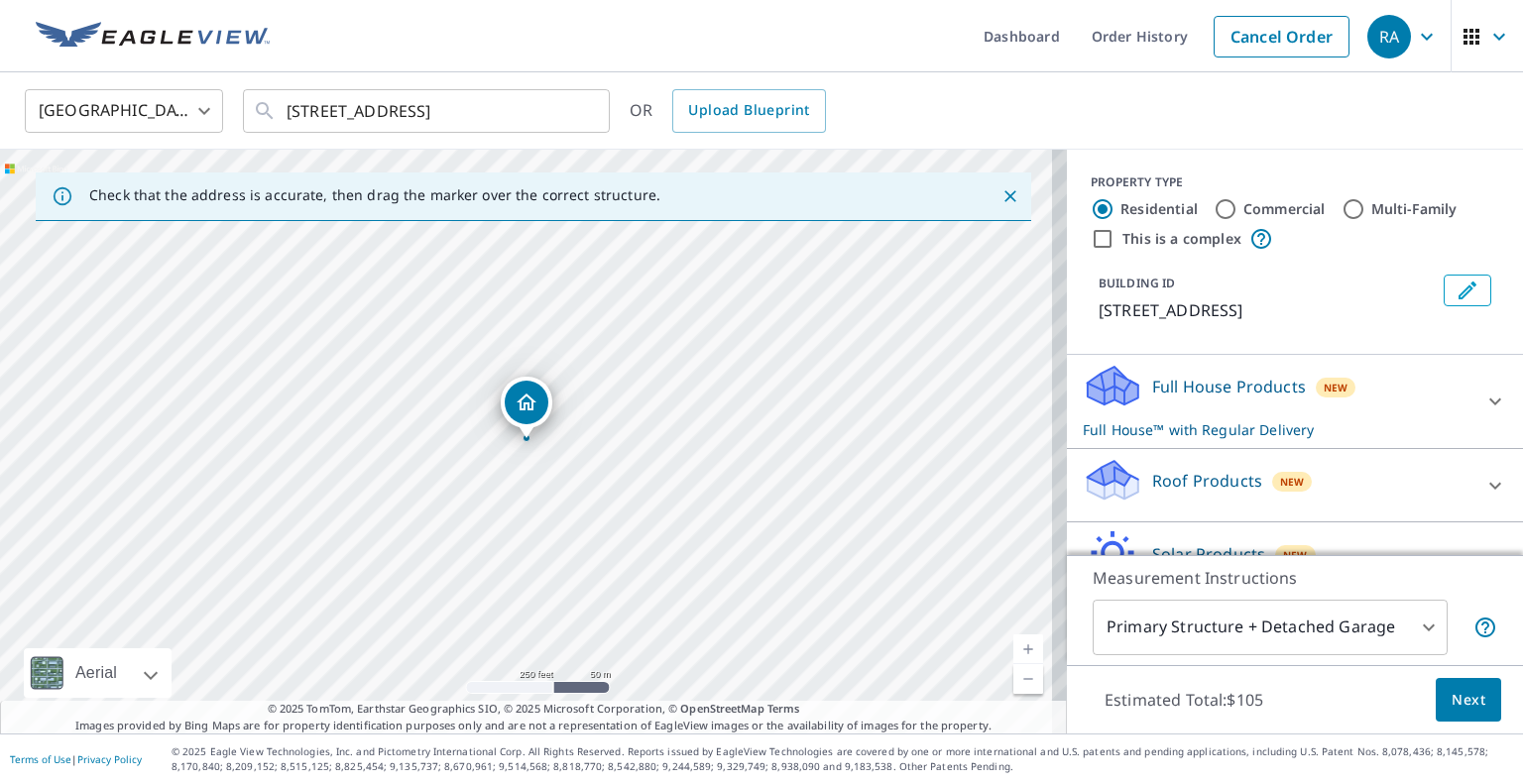click at bounding box center [1028, 649] 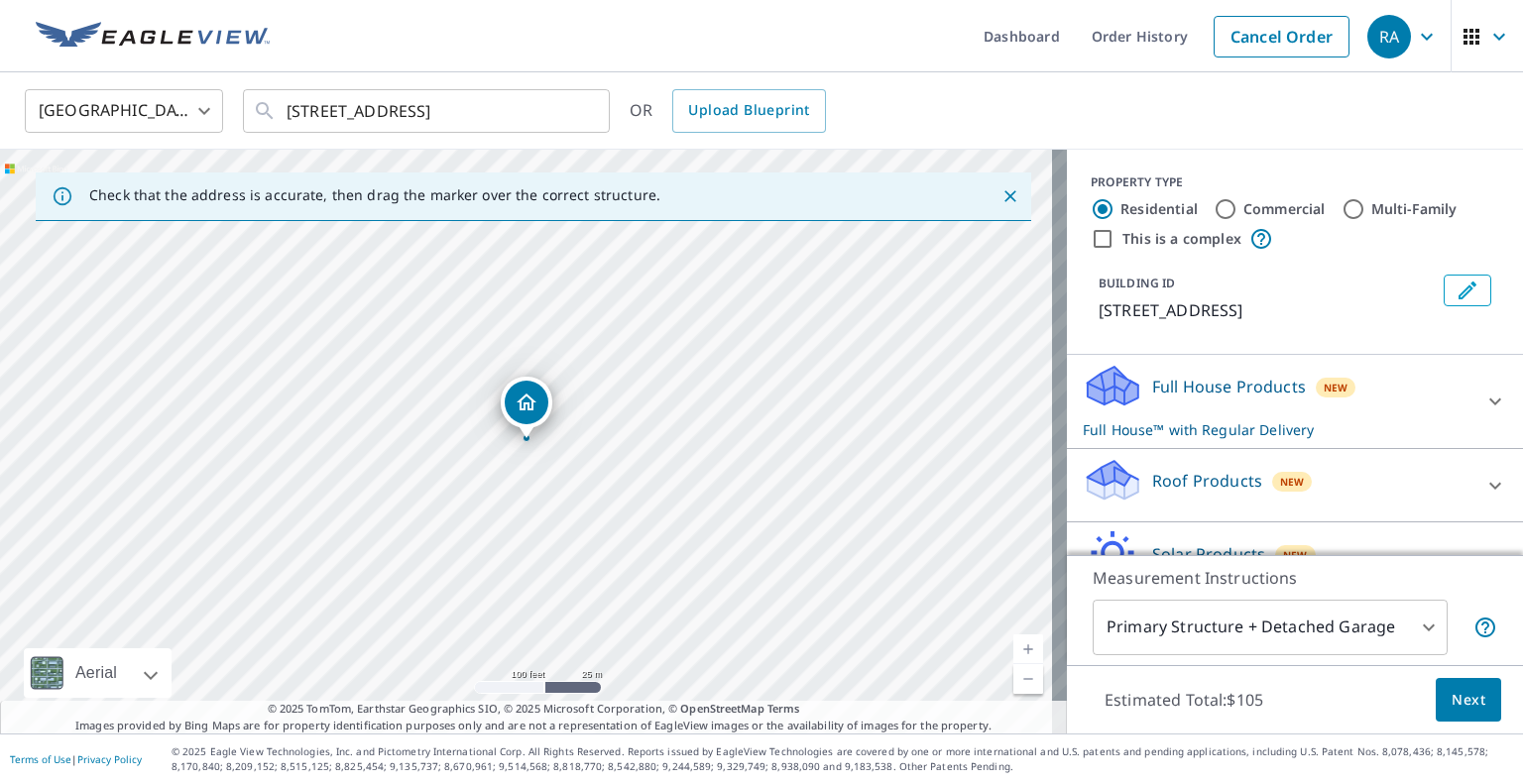 click at bounding box center (1028, 649) 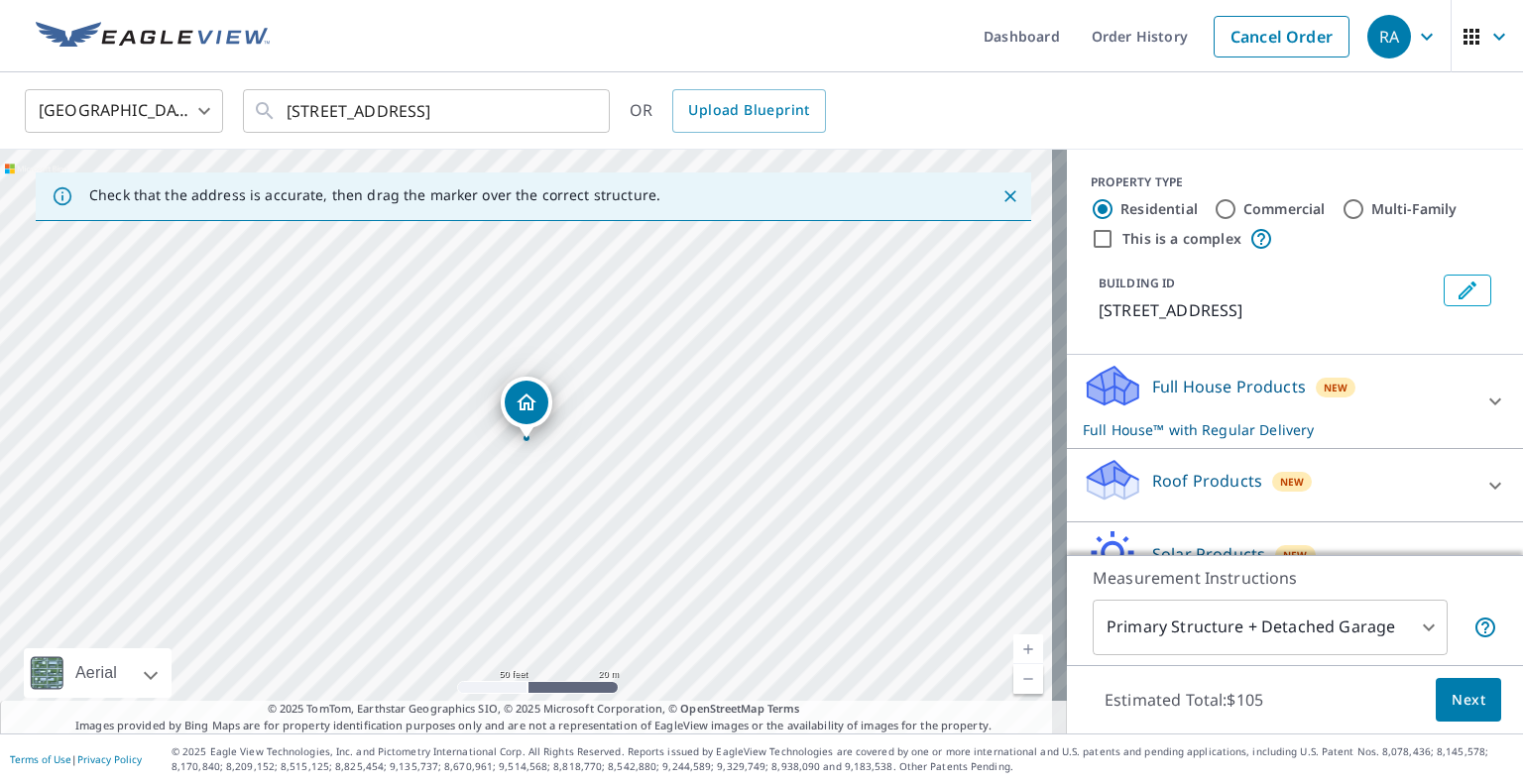click at bounding box center [1028, 649] 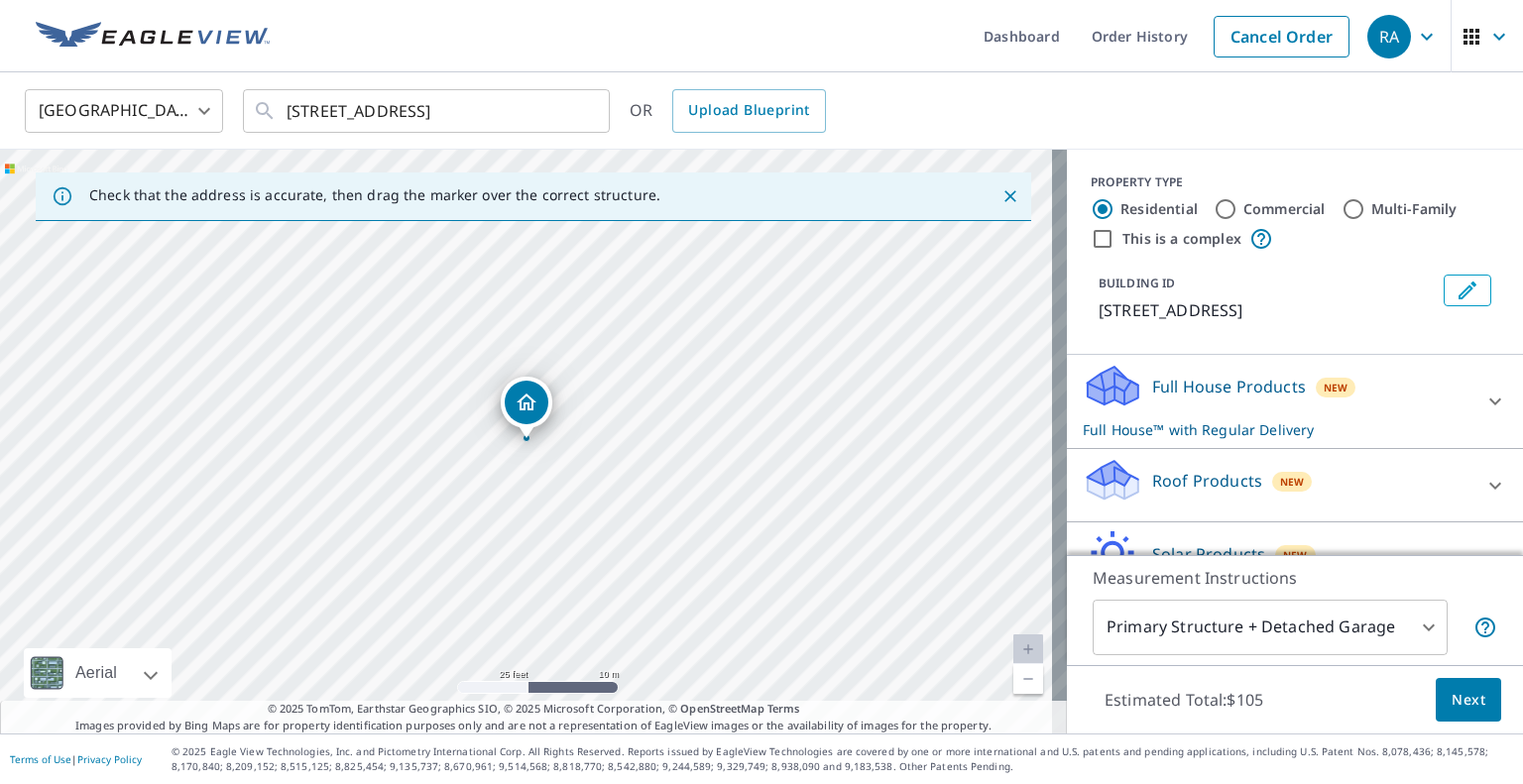 click at bounding box center (1028, 649) 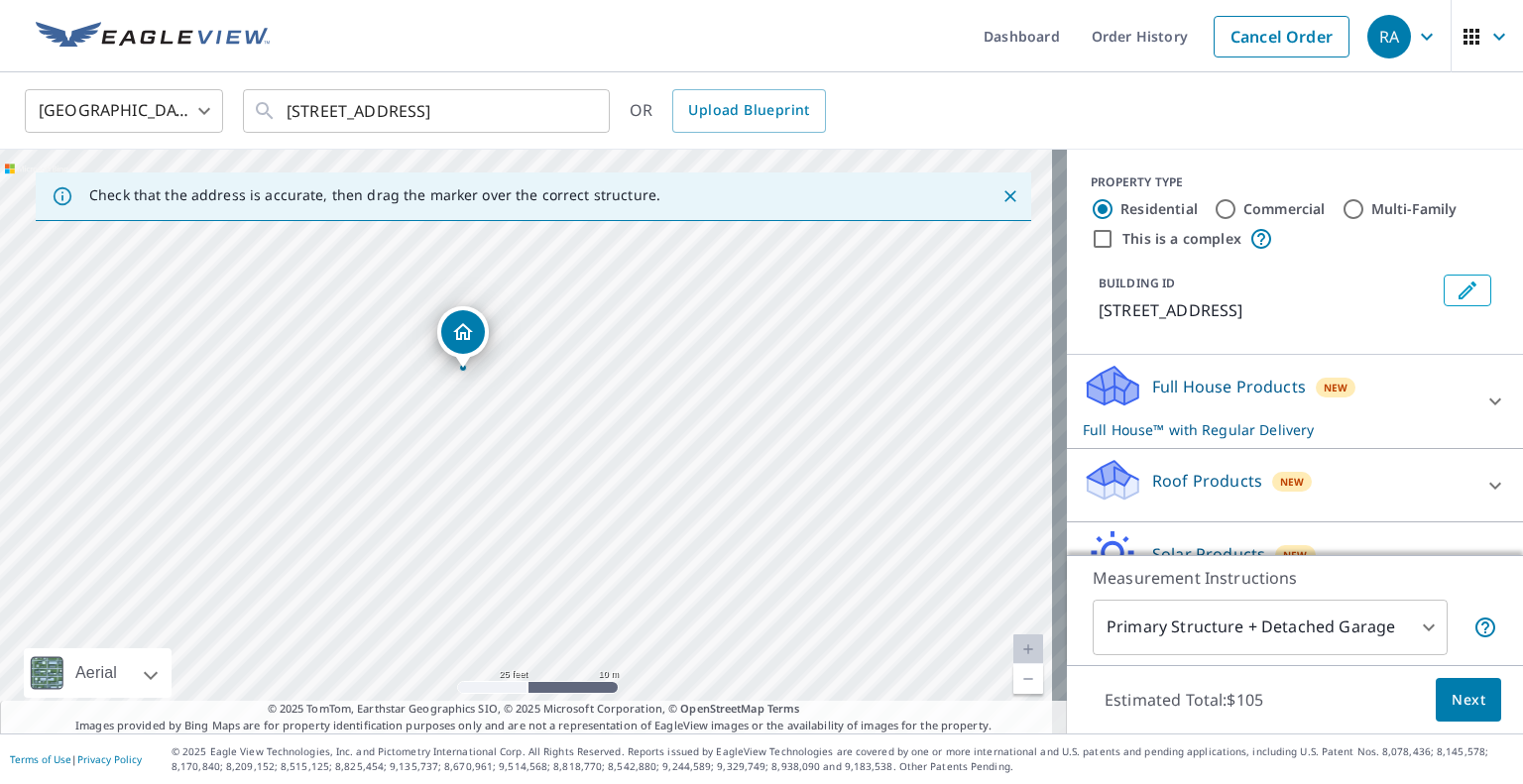drag, startPoint x: 806, startPoint y: 348, endPoint x: 786, endPoint y: 268, distance: 82.46211 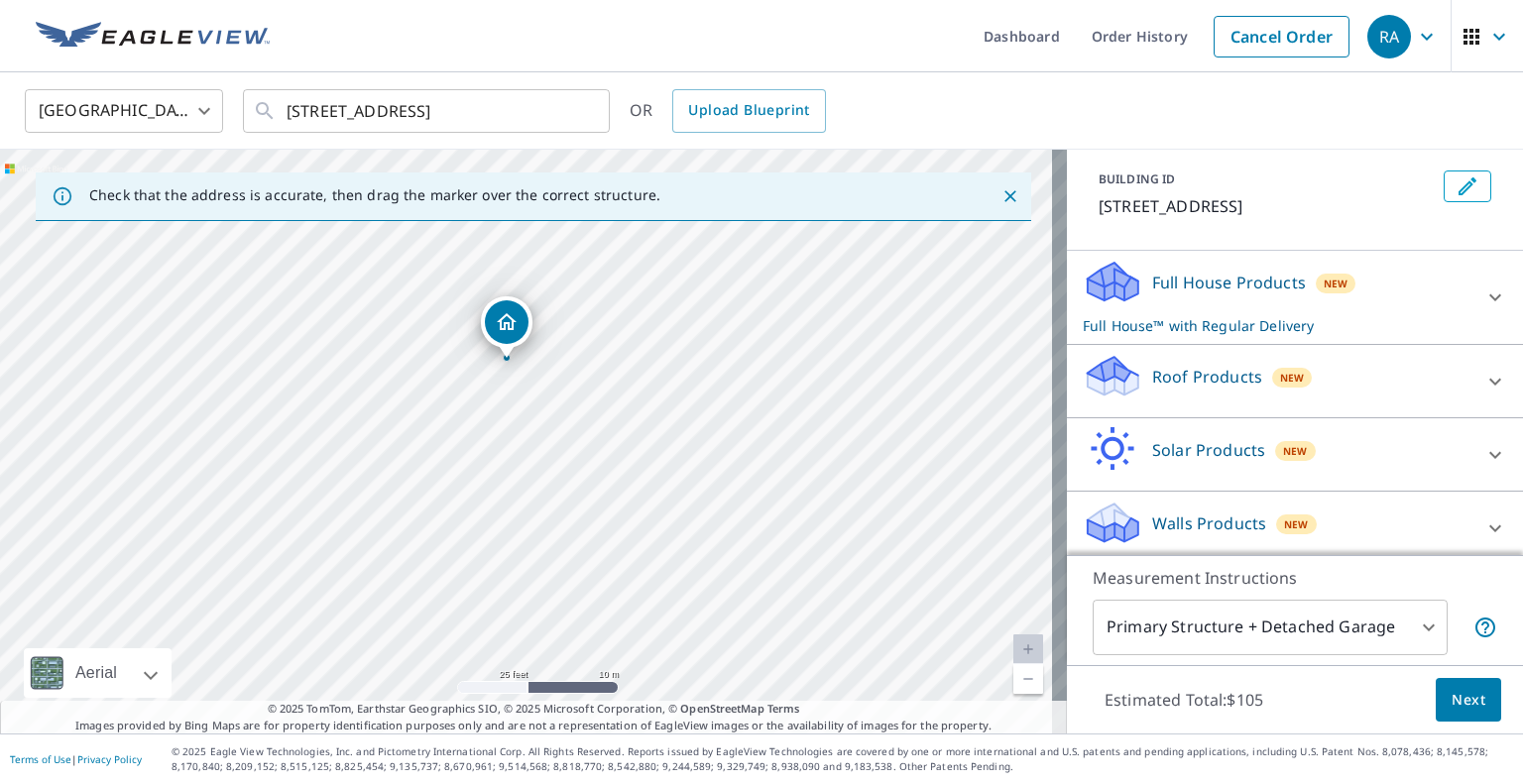 scroll, scrollTop: 112, scrollLeft: 0, axis: vertical 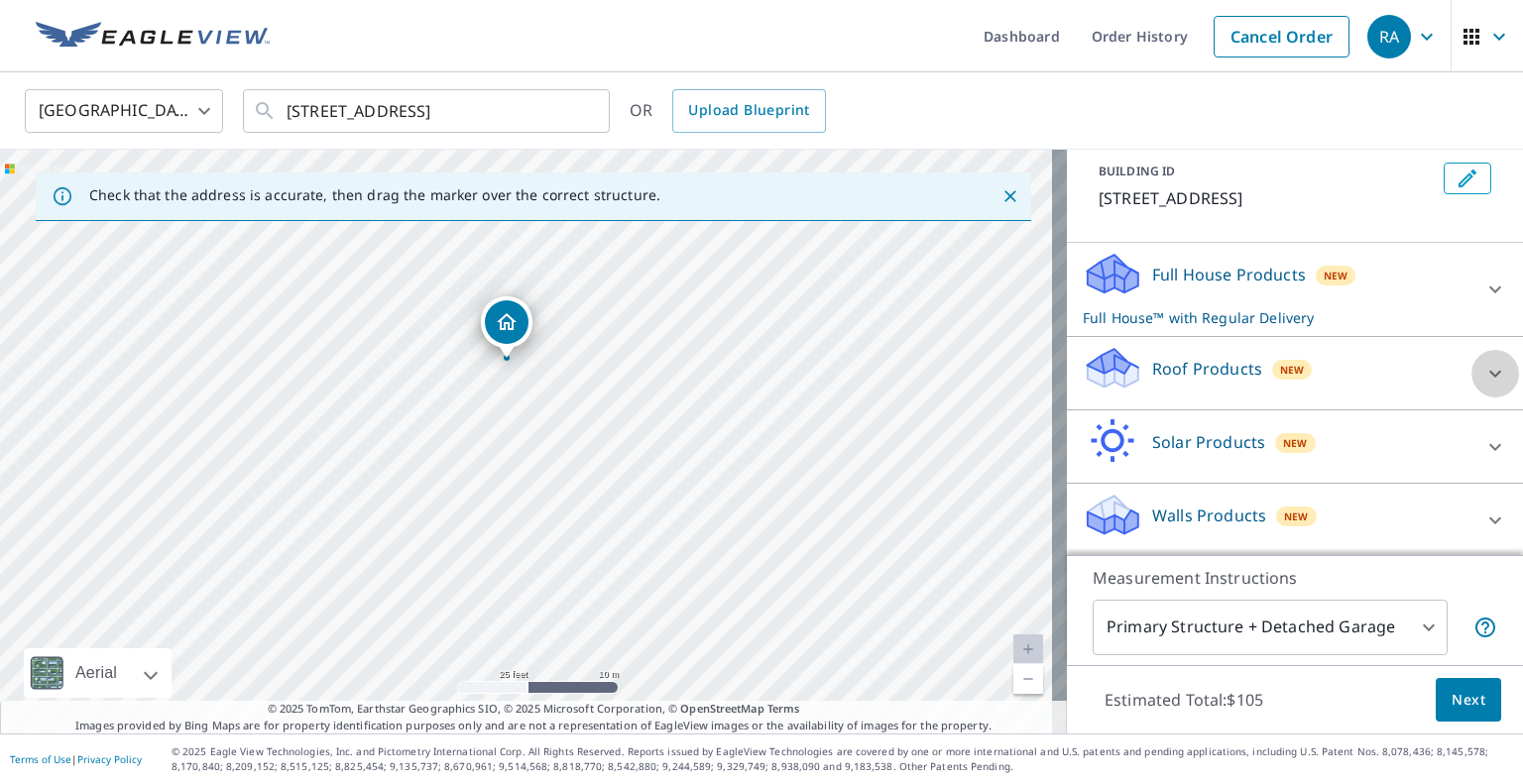 click 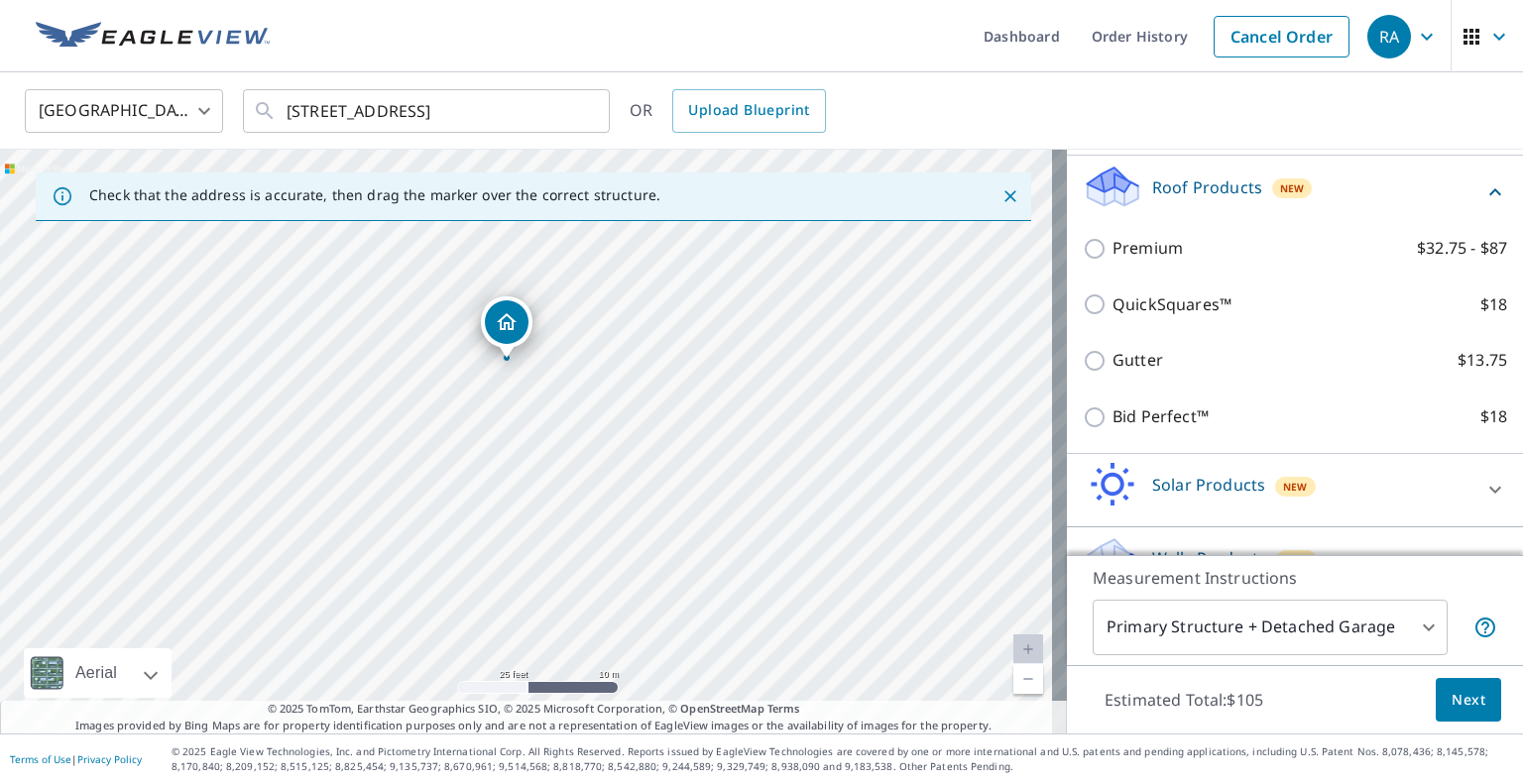 scroll, scrollTop: 336, scrollLeft: 0, axis: vertical 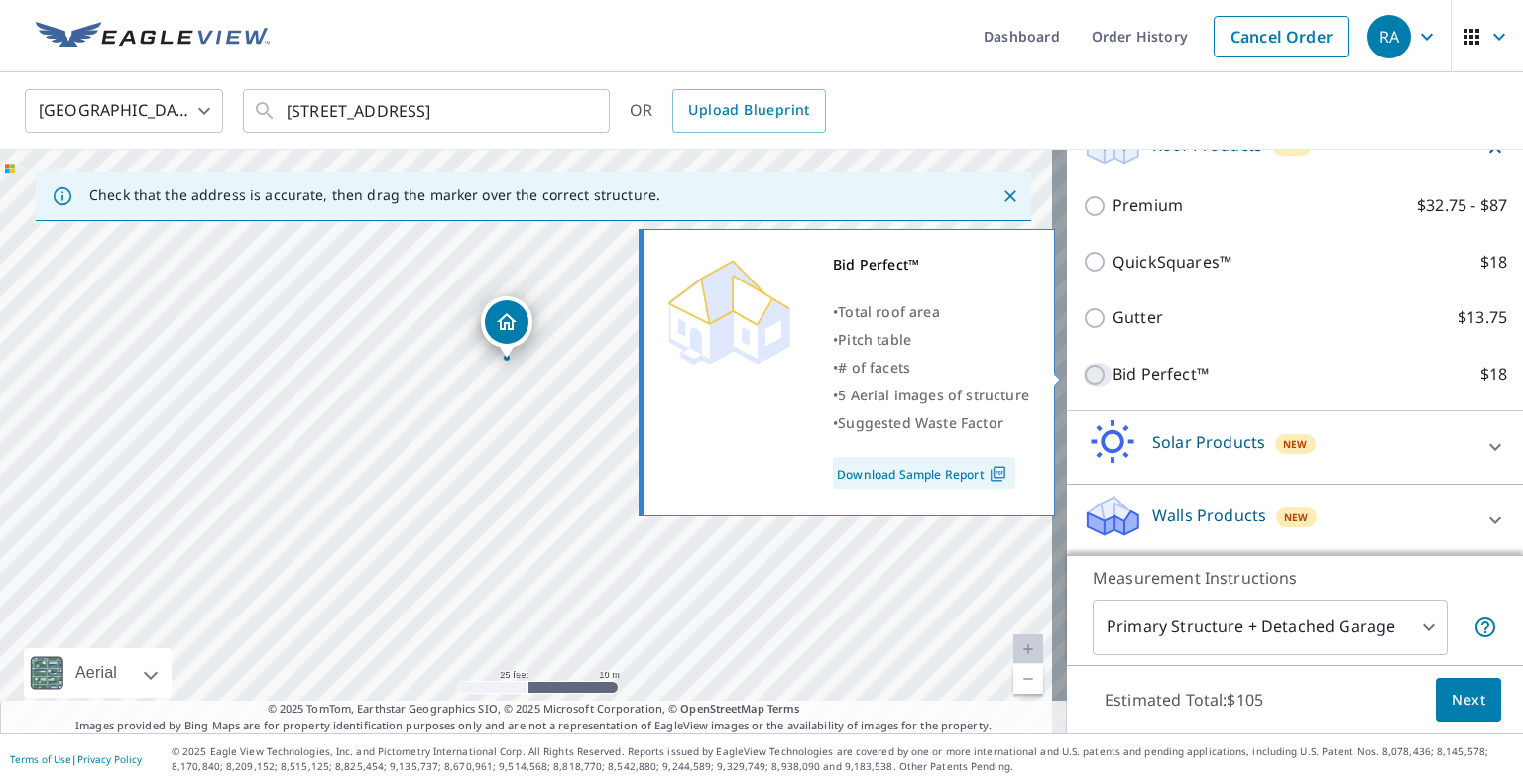 click on "Bid Perfect™ $18" at bounding box center (1098, 375) 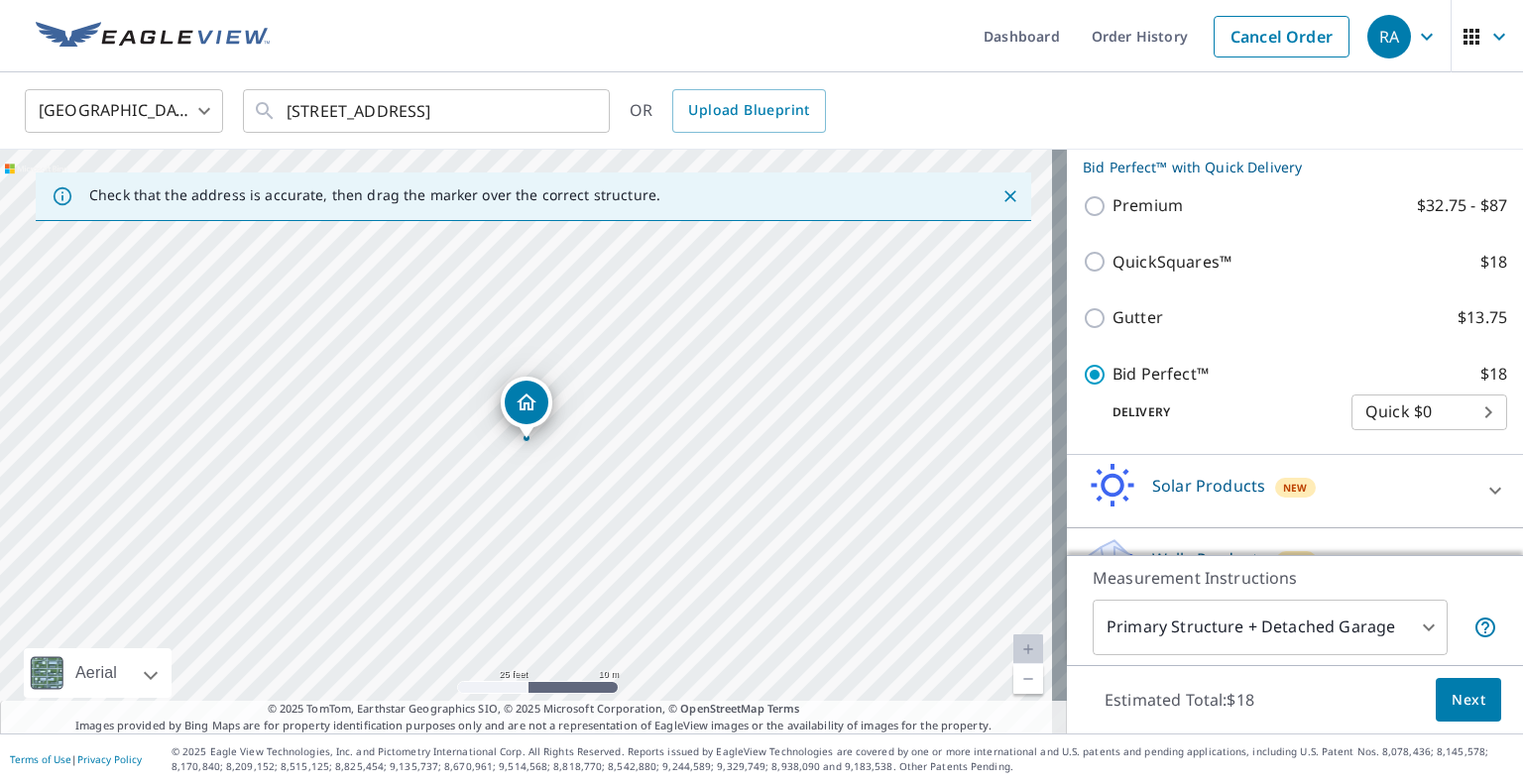 scroll, scrollTop: 315, scrollLeft: 0, axis: vertical 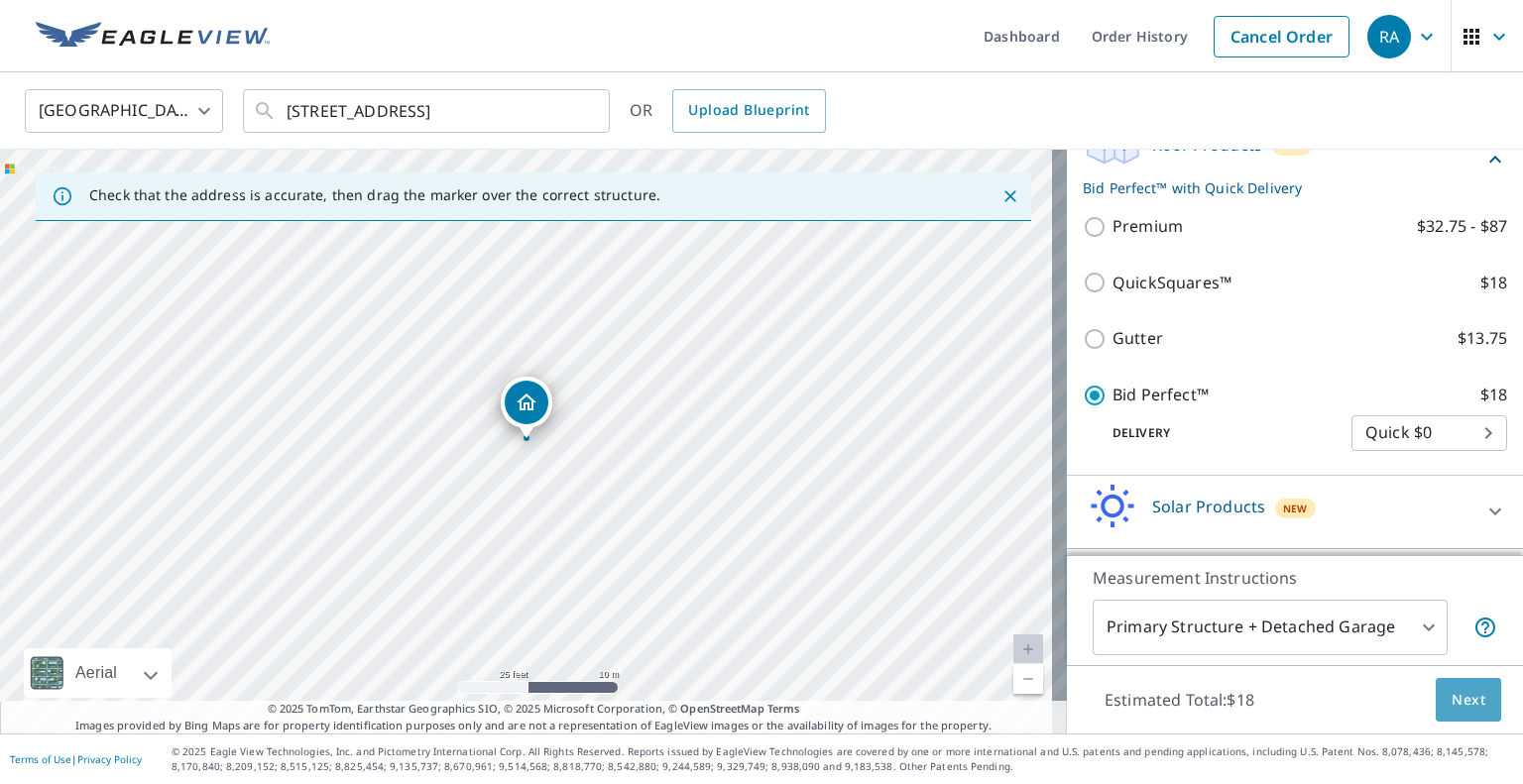 click on "Next" at bounding box center [1468, 700] 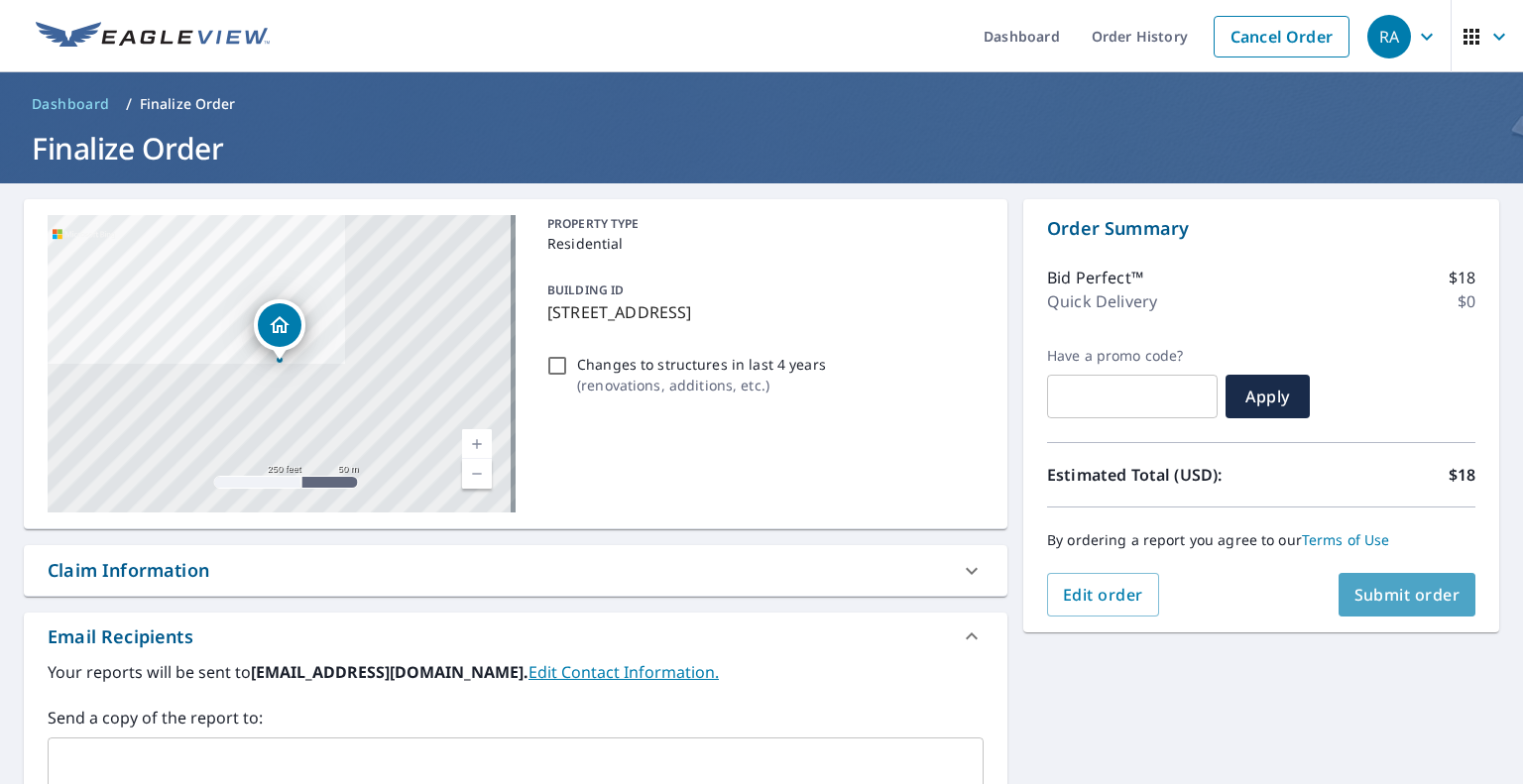 click on "Submit order" at bounding box center [1407, 595] 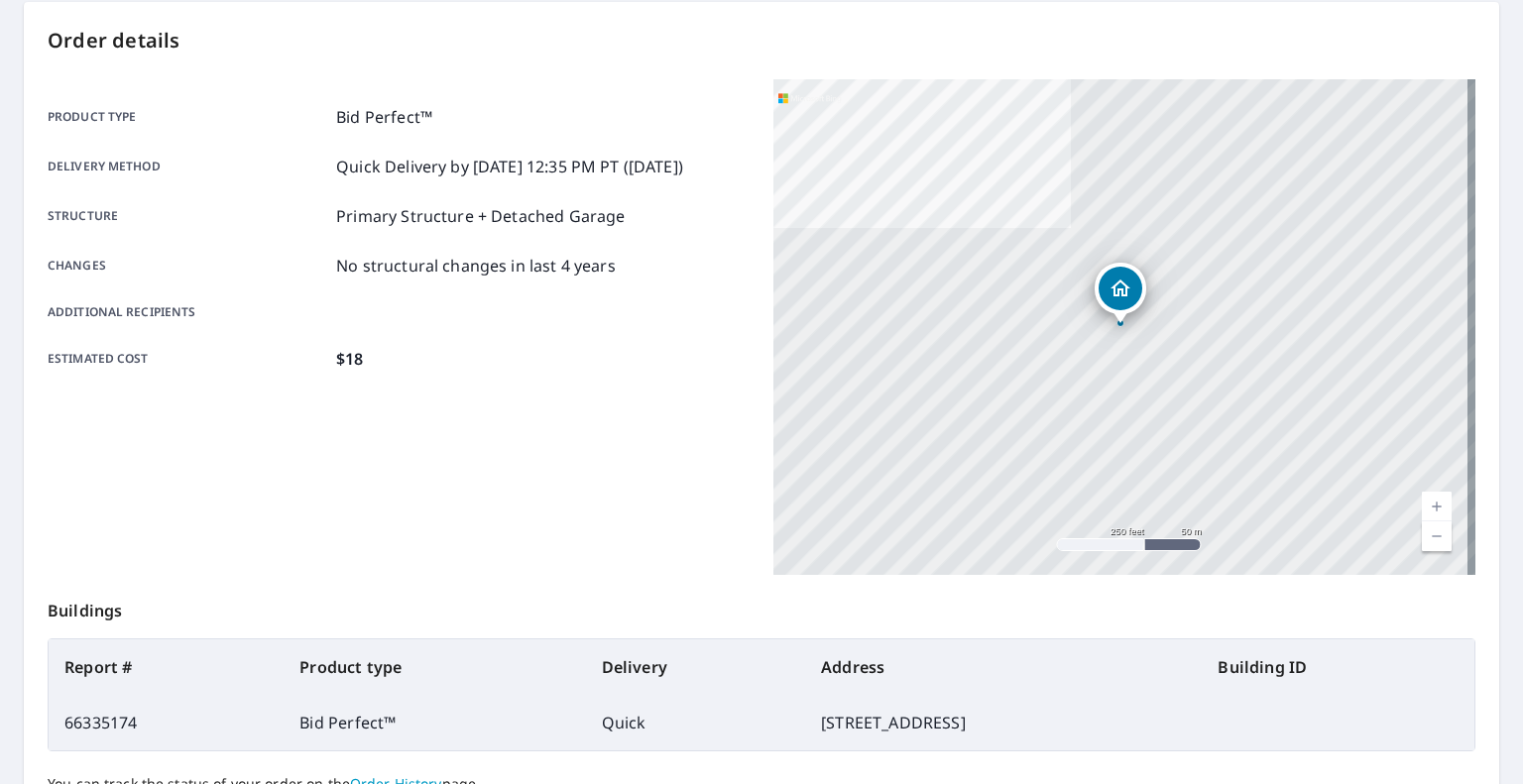 scroll, scrollTop: 196, scrollLeft: 0, axis: vertical 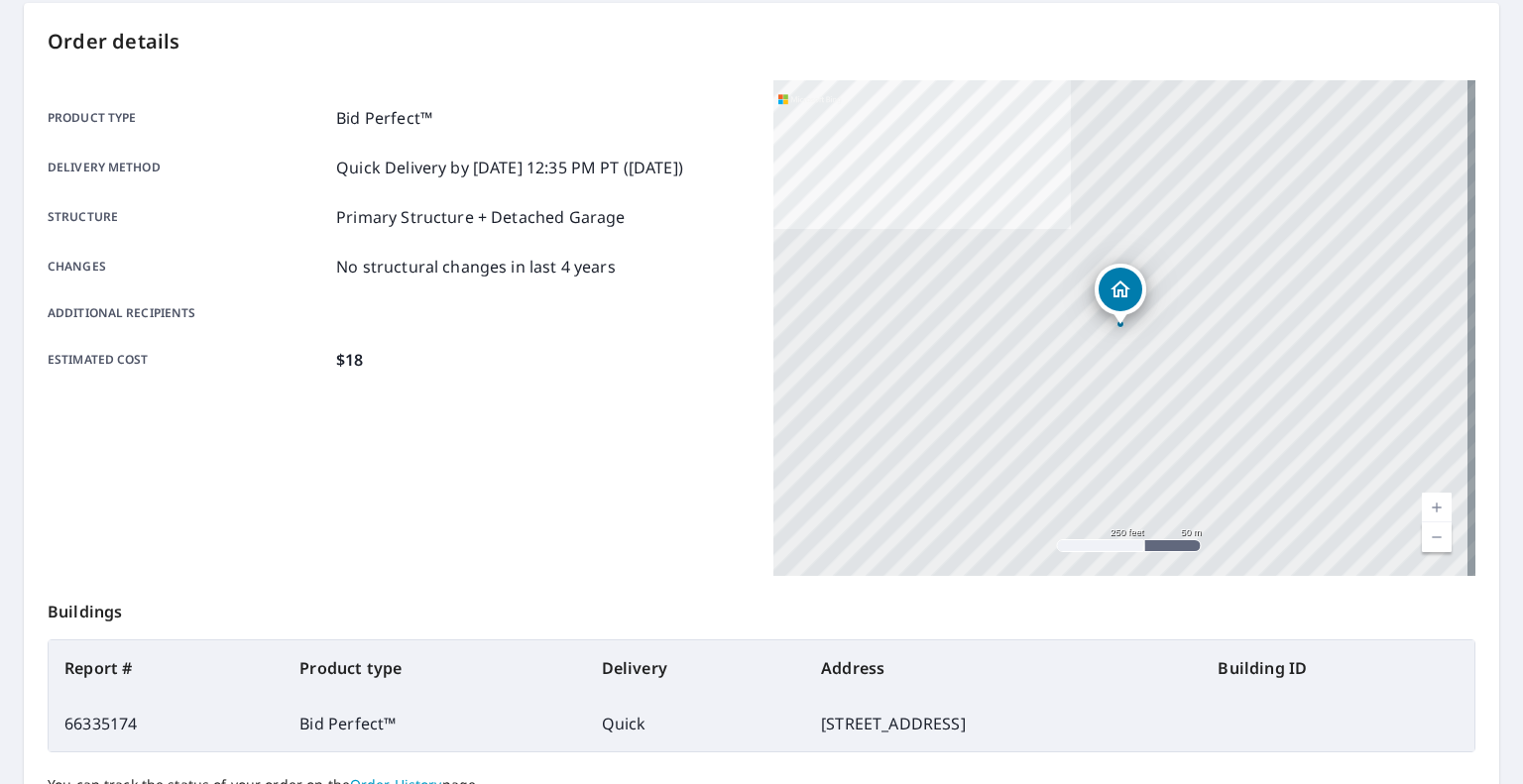 click on "Additional recipients" at bounding box center [187, 313] 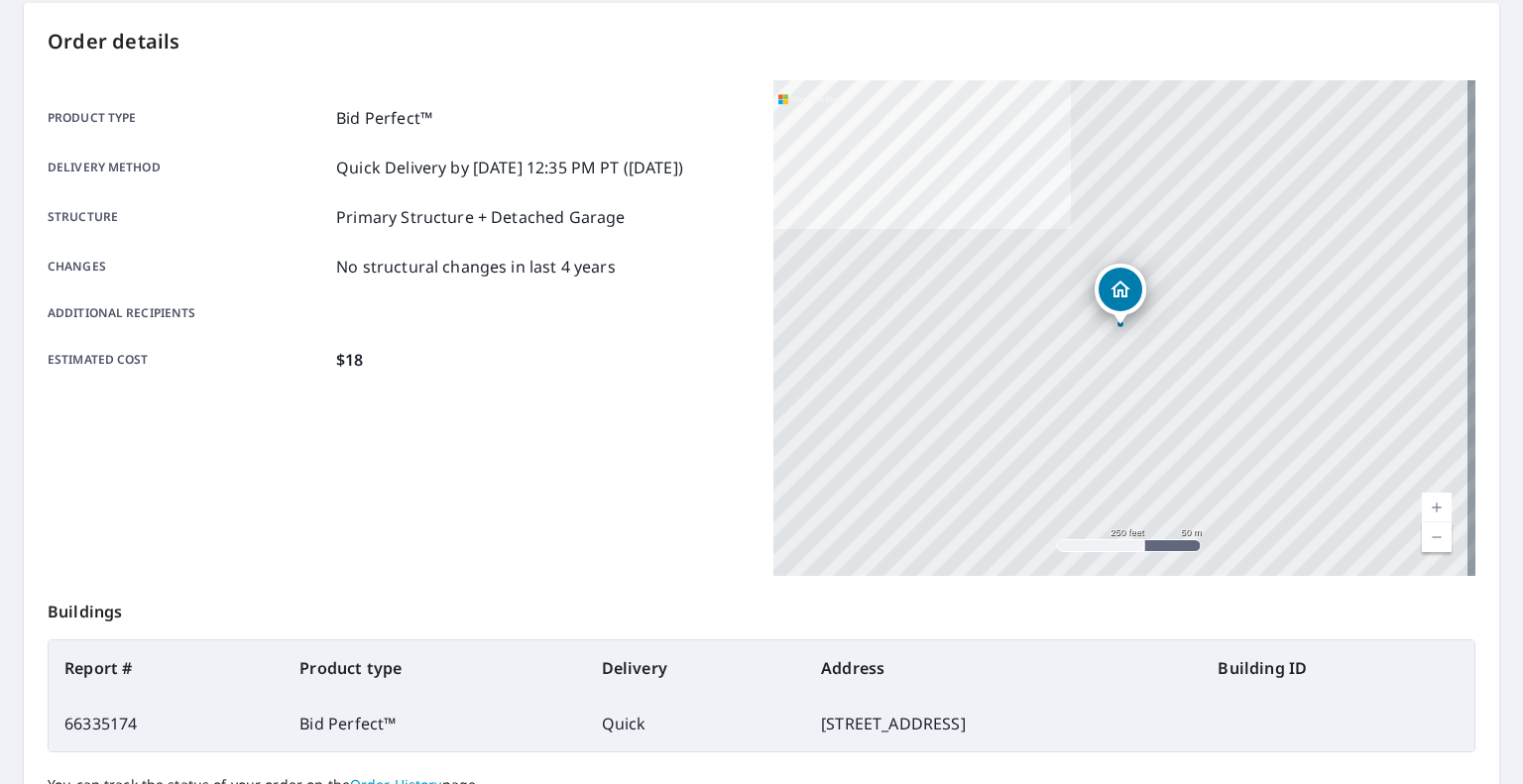 scroll, scrollTop: 0, scrollLeft: 0, axis: both 